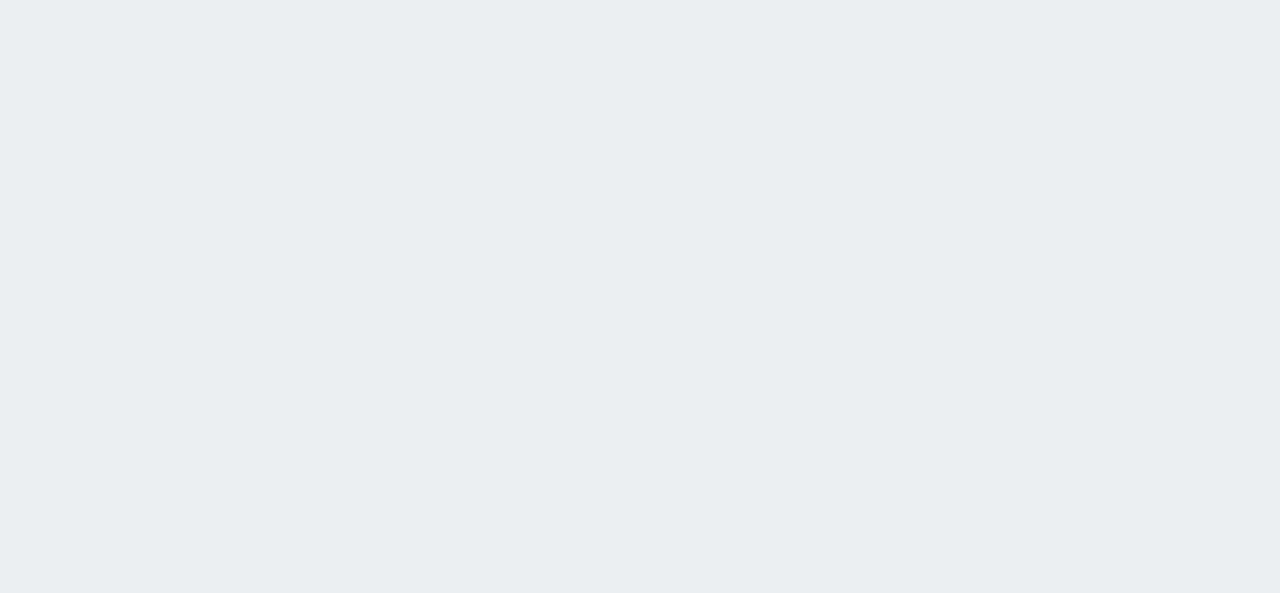 scroll, scrollTop: 0, scrollLeft: 0, axis: both 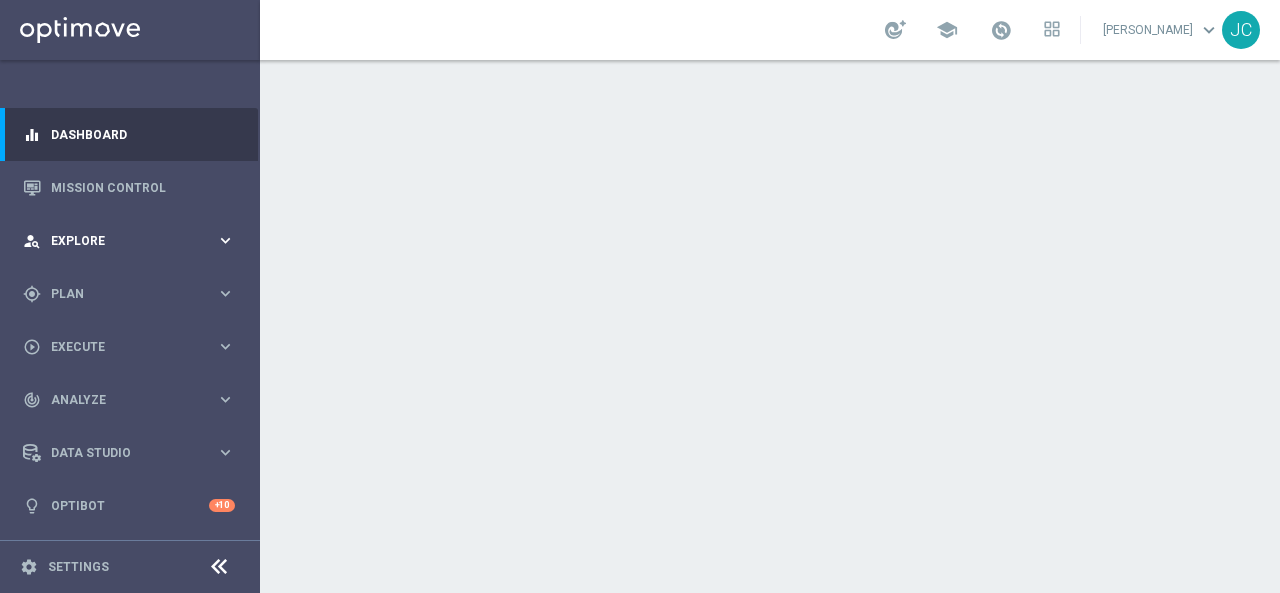 click on "Explore" at bounding box center [133, 241] 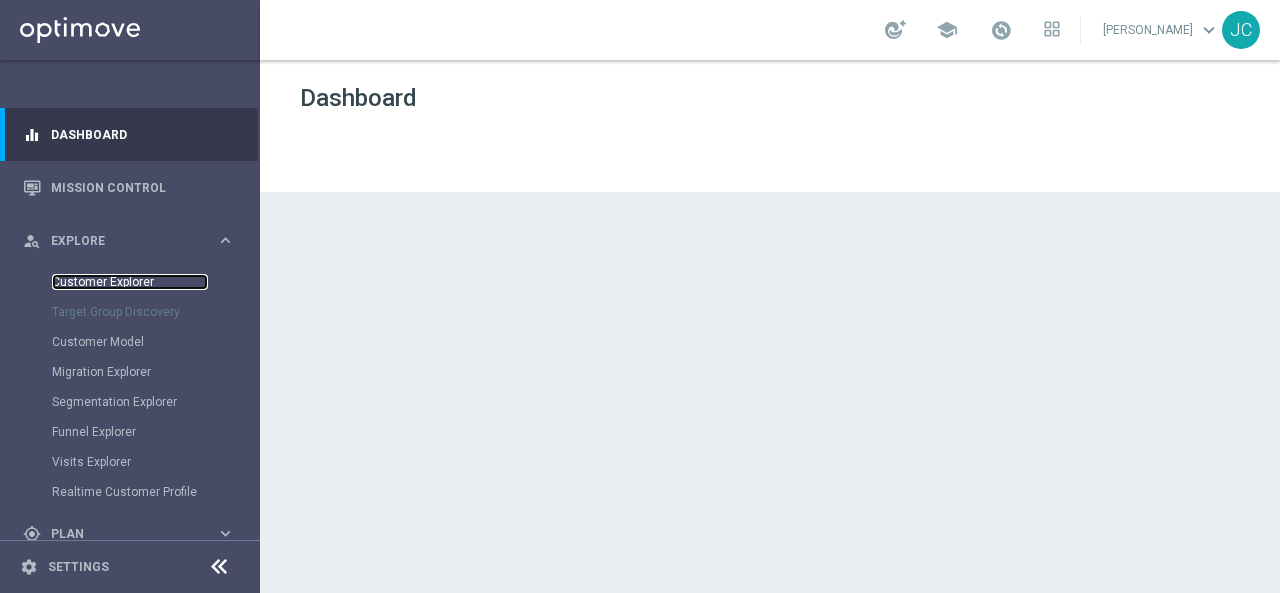 click on "Customer Explorer" at bounding box center (130, 282) 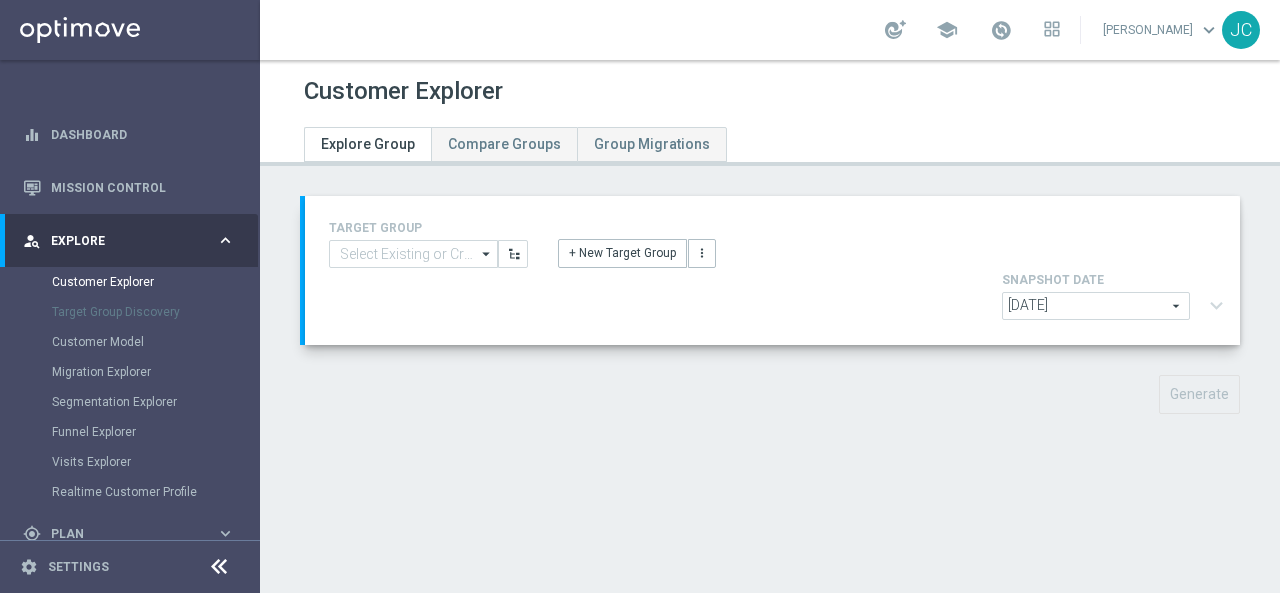 click on "Customer Explorer" at bounding box center [155, 282] 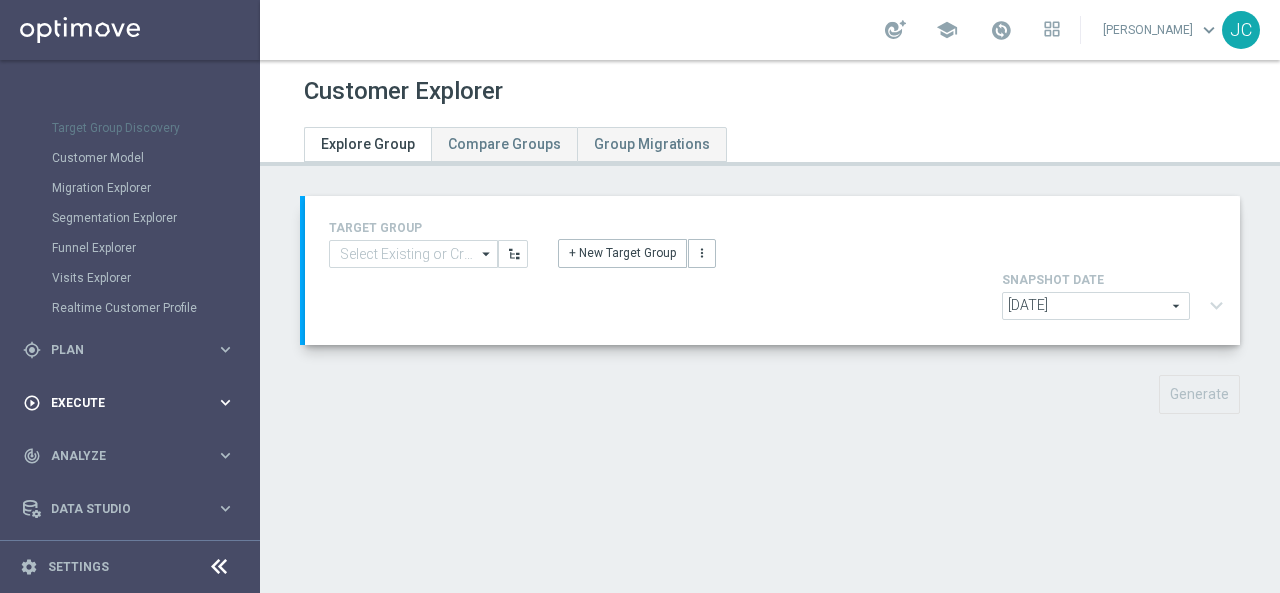 scroll, scrollTop: 200, scrollLeft: 0, axis: vertical 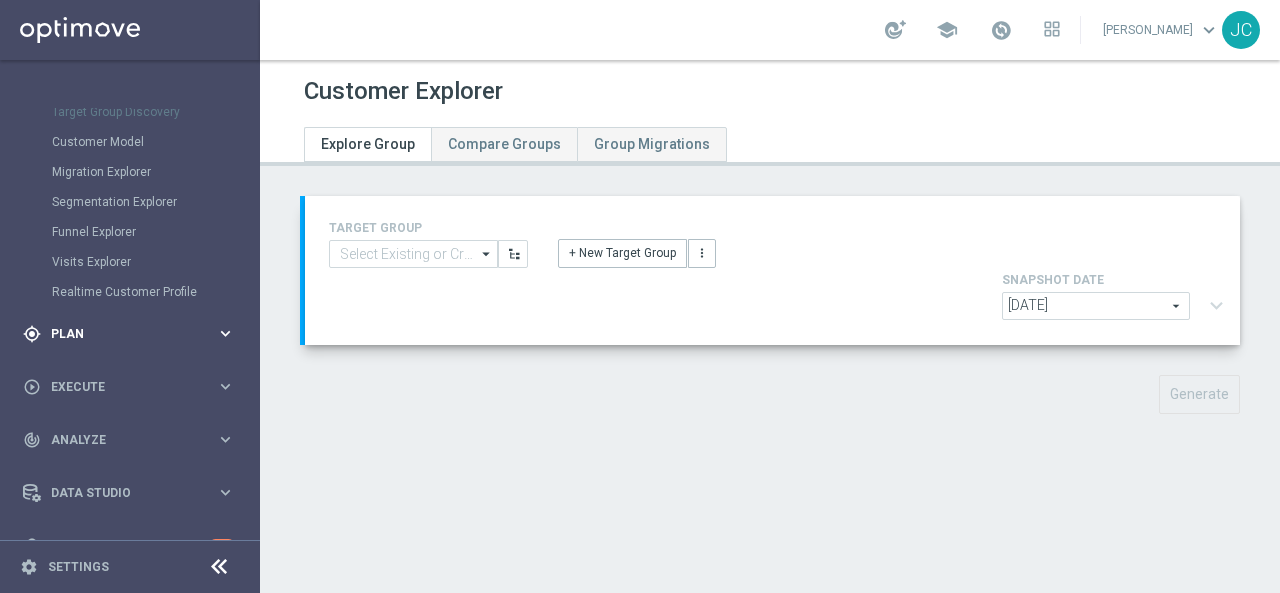 click on "gps_fixed
Plan" at bounding box center (119, 334) 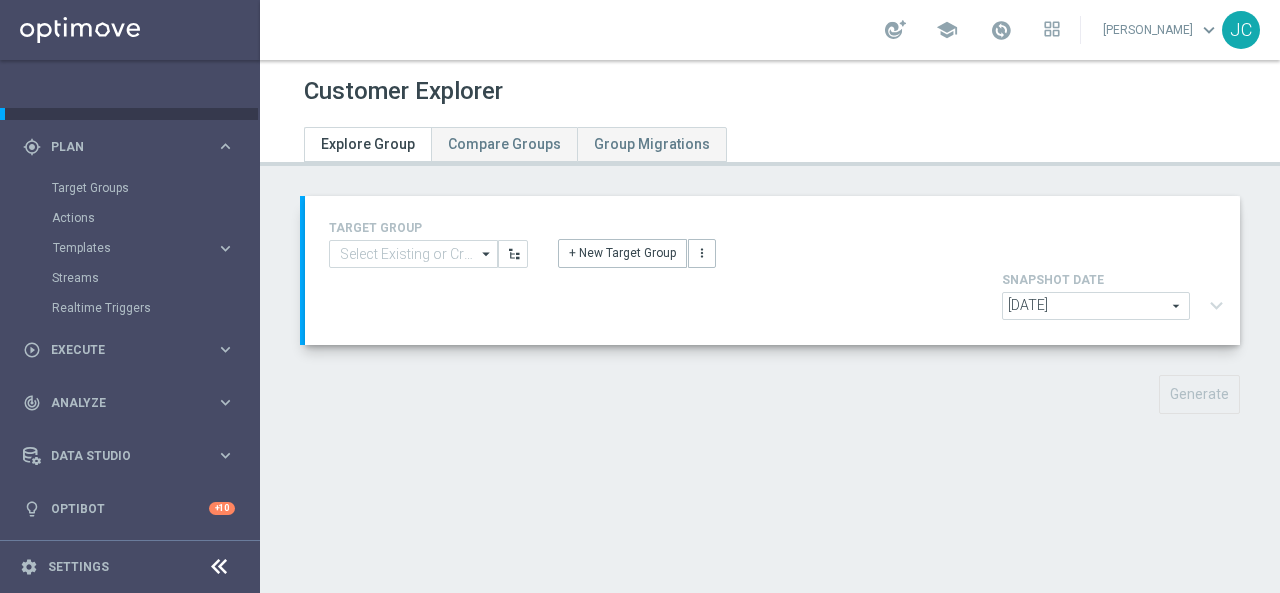 scroll, scrollTop: 146, scrollLeft: 0, axis: vertical 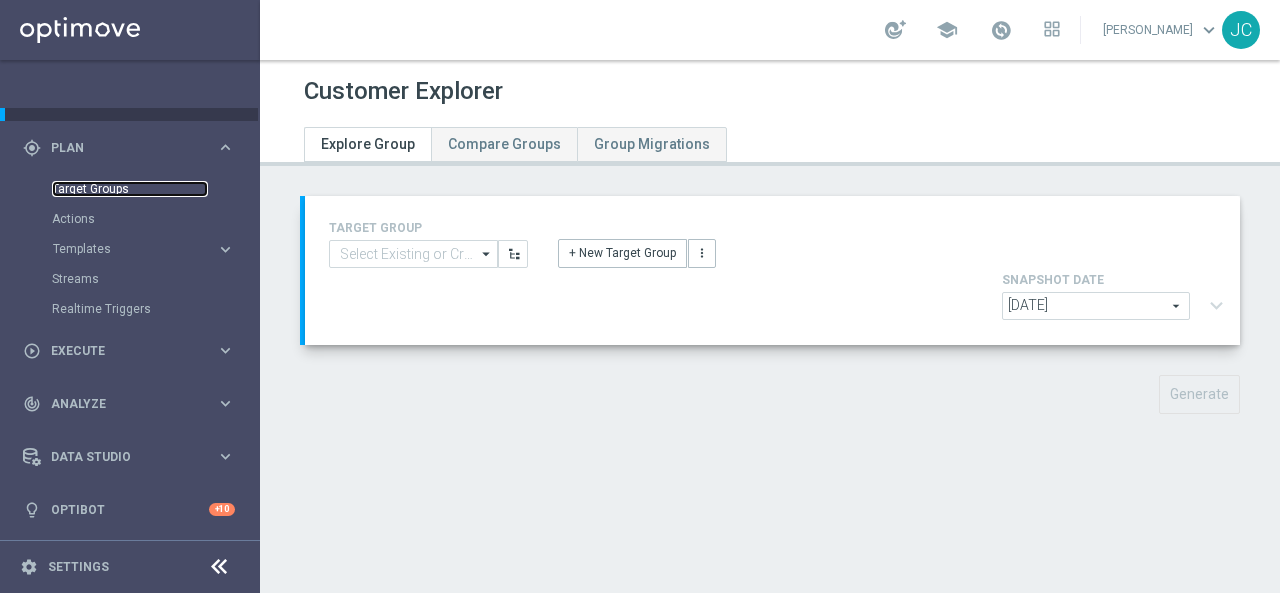 click on "Target Groups" at bounding box center [130, 189] 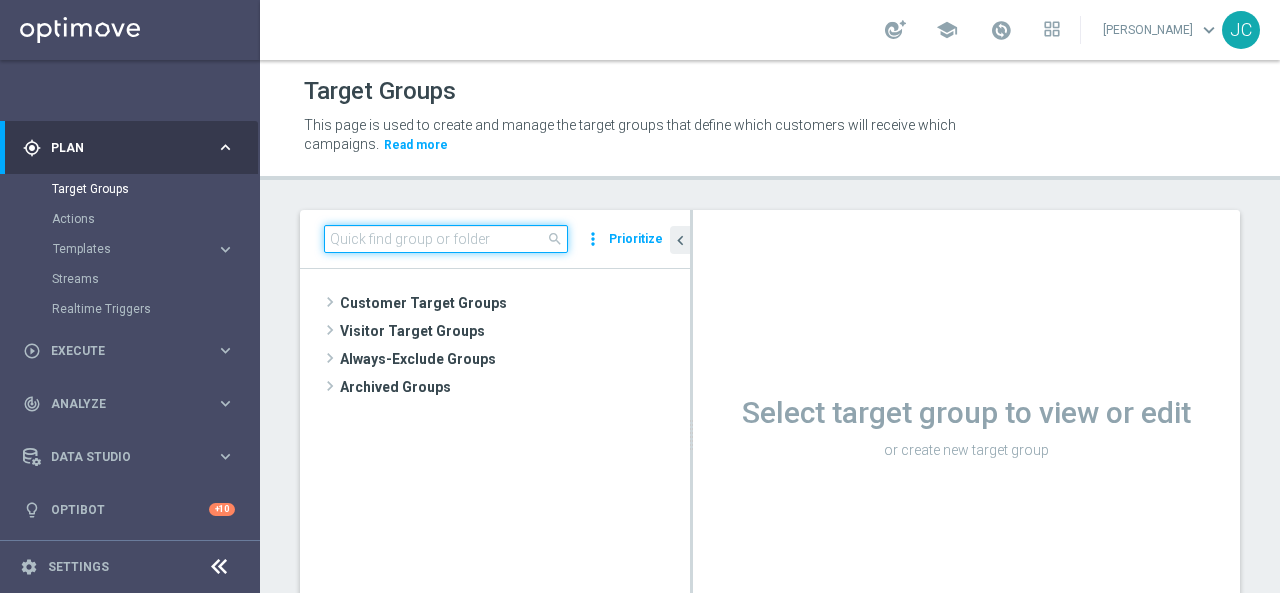 click at bounding box center (446, 239) 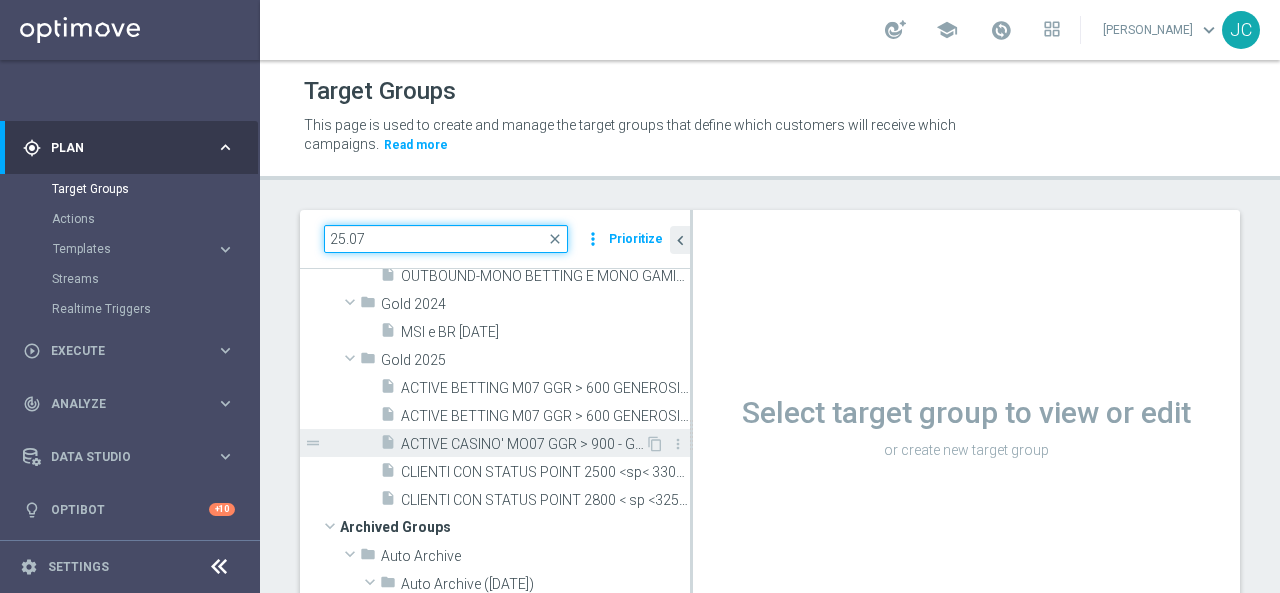scroll, scrollTop: 200, scrollLeft: 0, axis: vertical 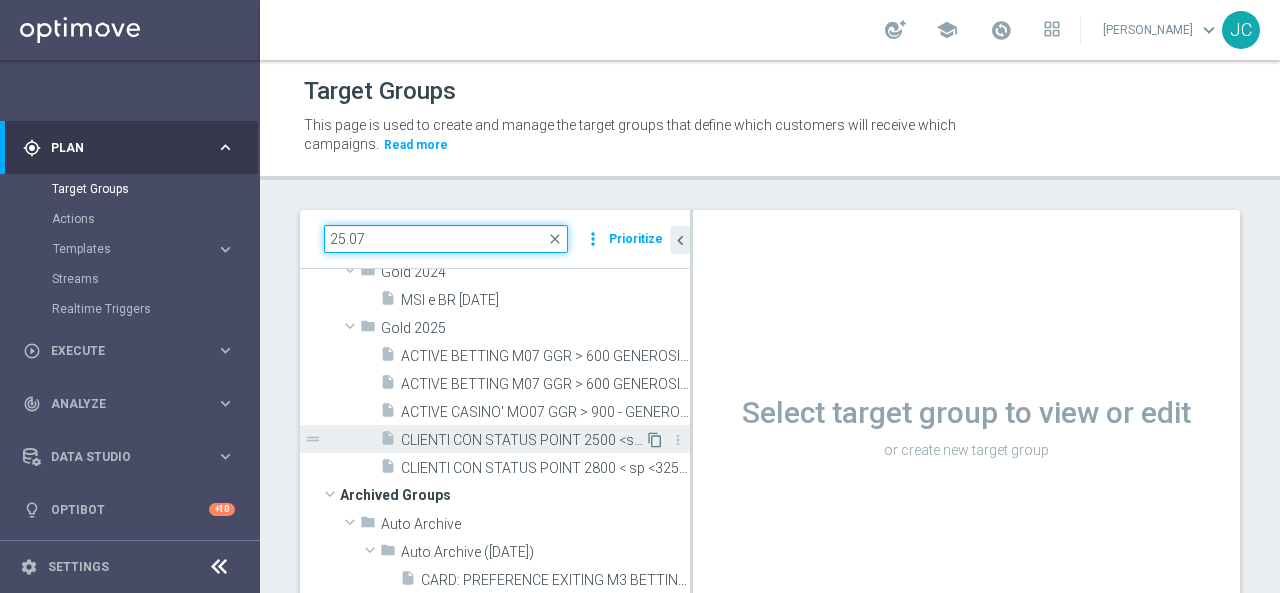 type on "25.07" 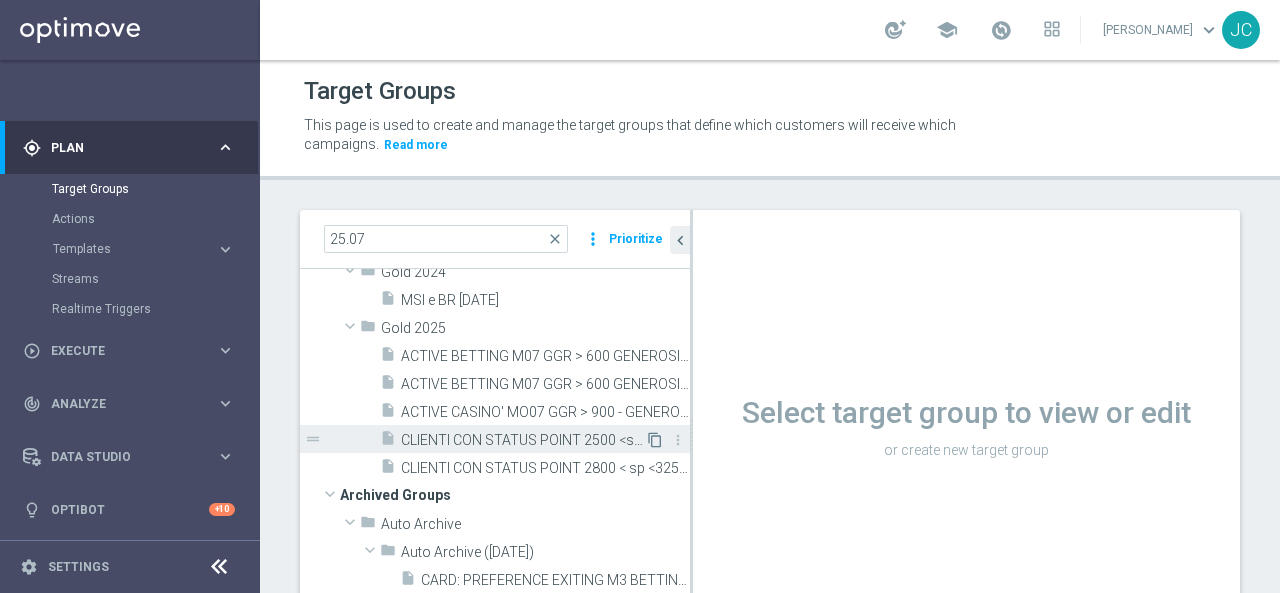 click on "content_copy" 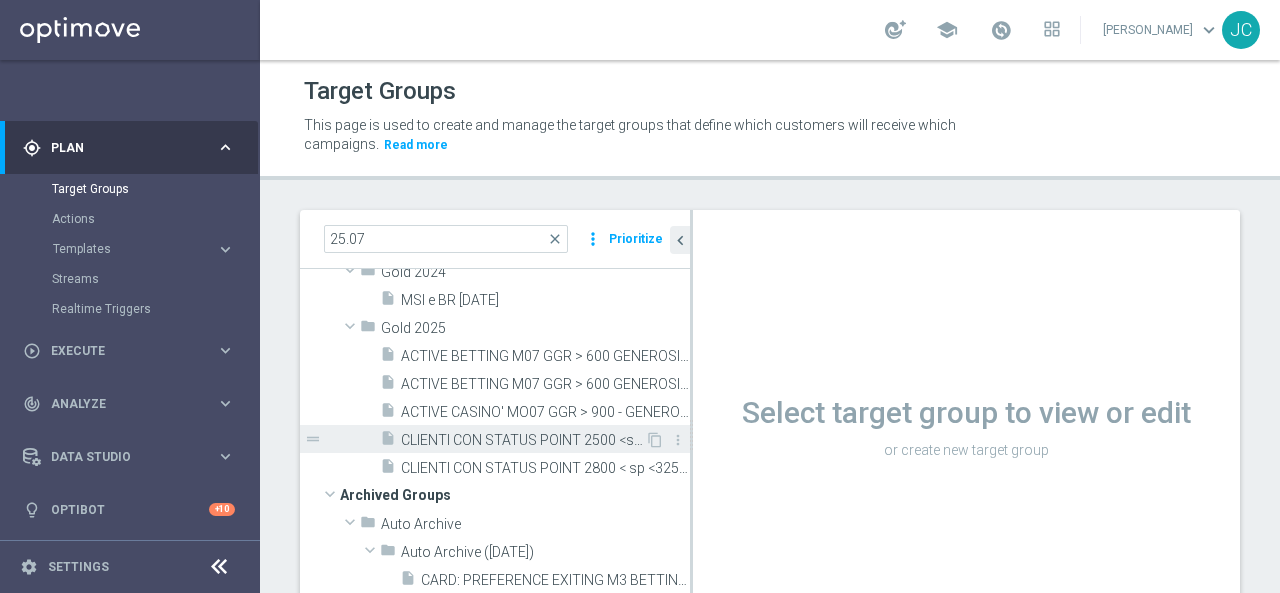 click on "CLIENTI CON STATUS POINT  2500 <sp< 3300 25.07" at bounding box center [523, 440] 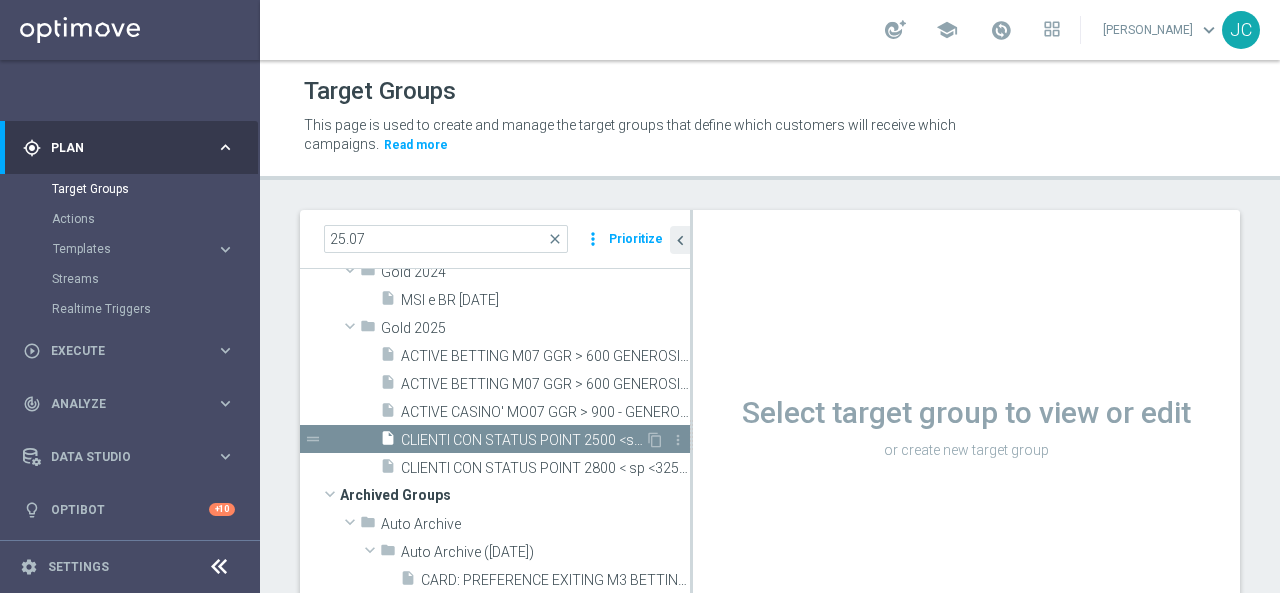 click on "CLIENTI CON STATUS POINT  2500 <sp< 3300 25.07" at bounding box center (523, 440) 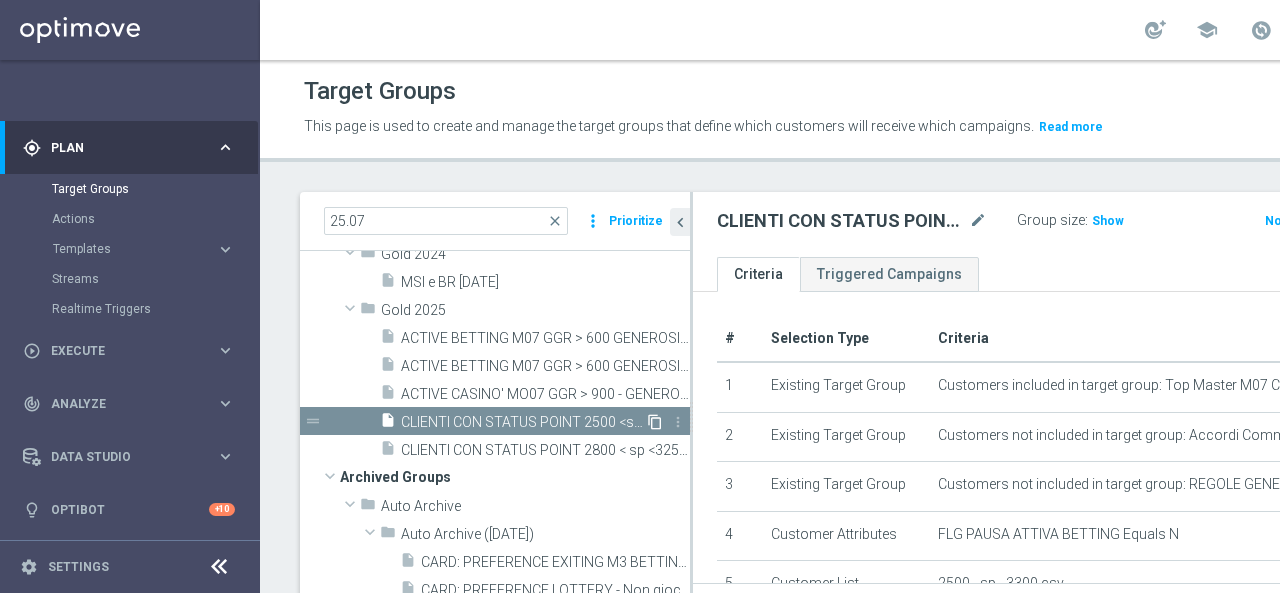 click on "content_copy" 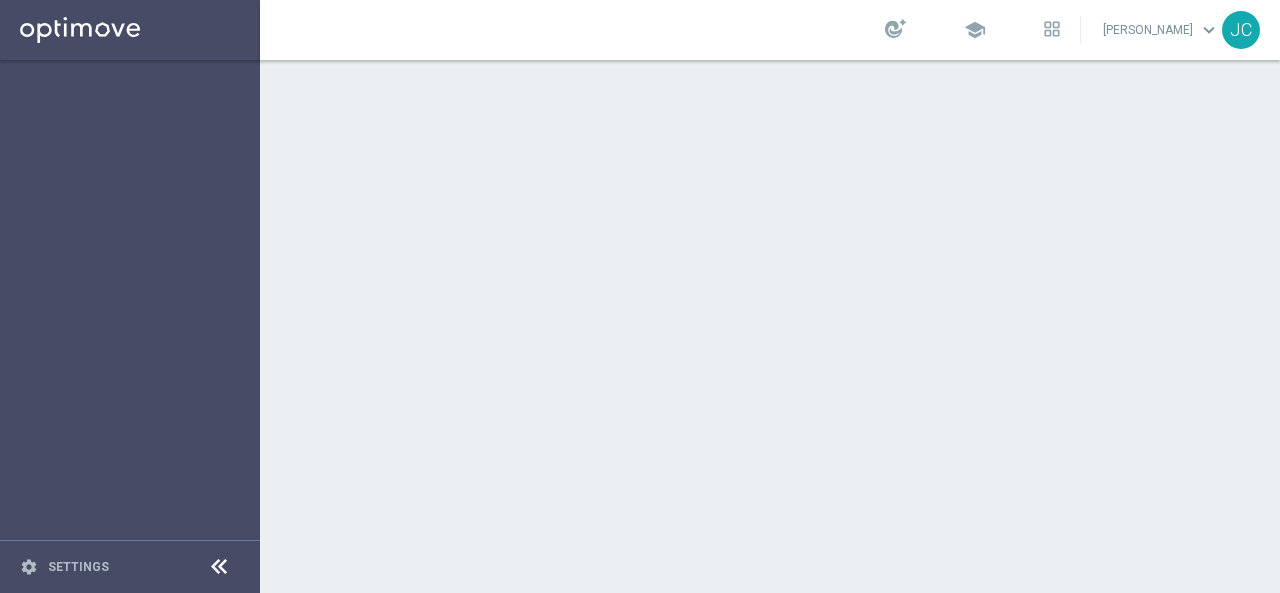 scroll, scrollTop: 0, scrollLeft: 0, axis: both 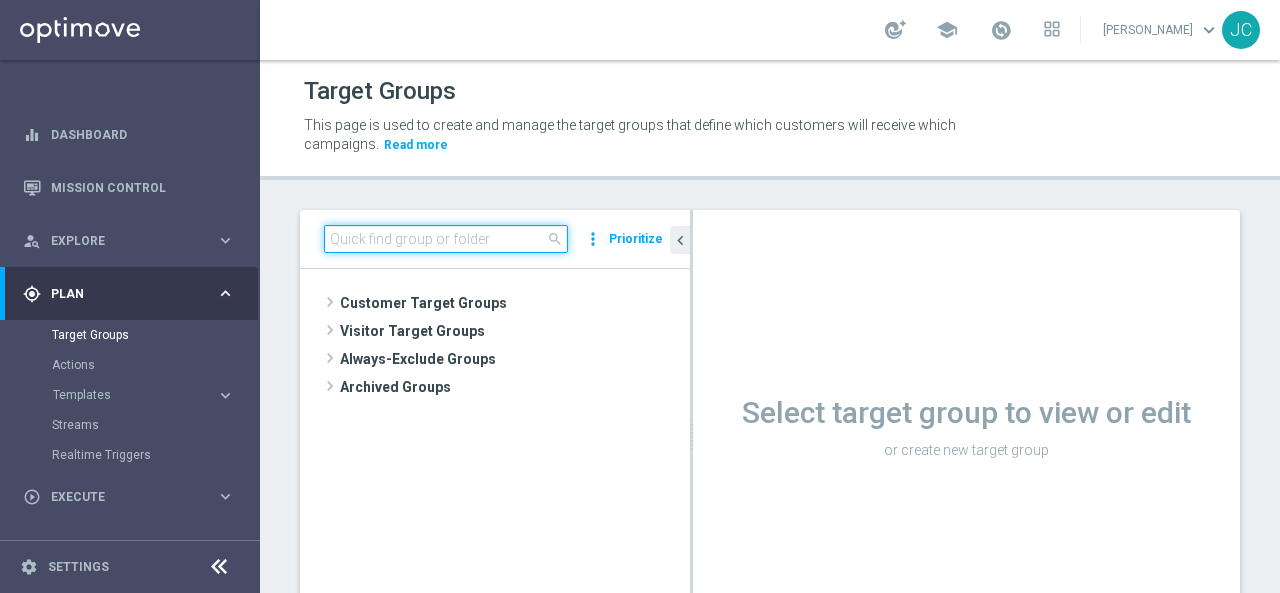 click at bounding box center (446, 239) 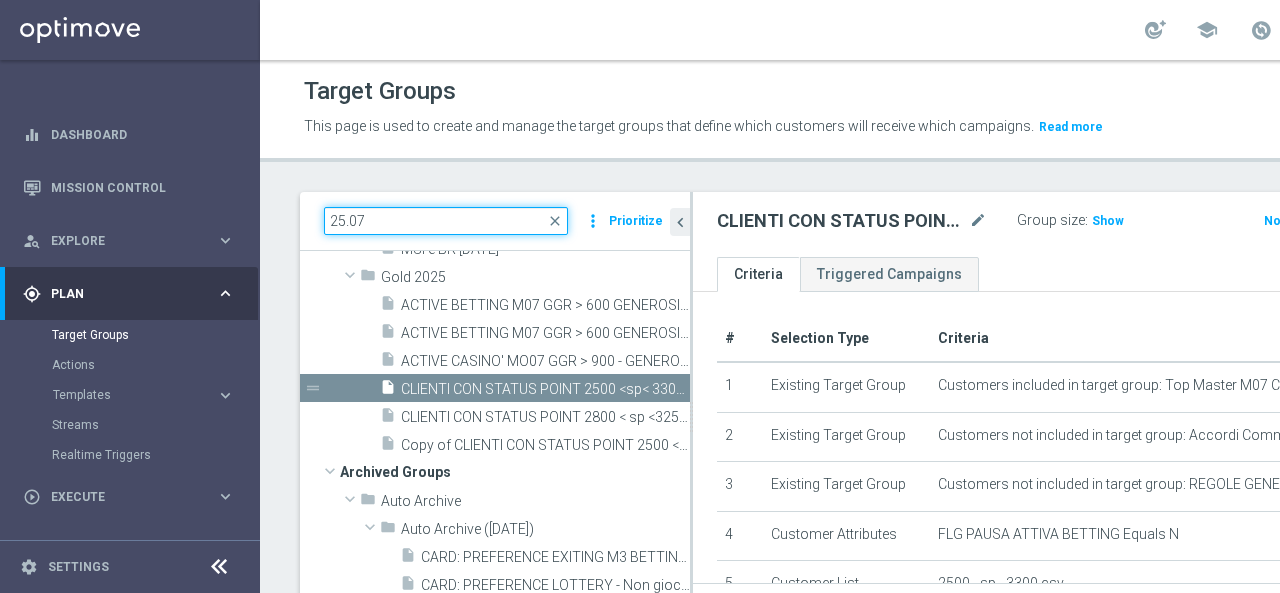 scroll, scrollTop: 251, scrollLeft: 0, axis: vertical 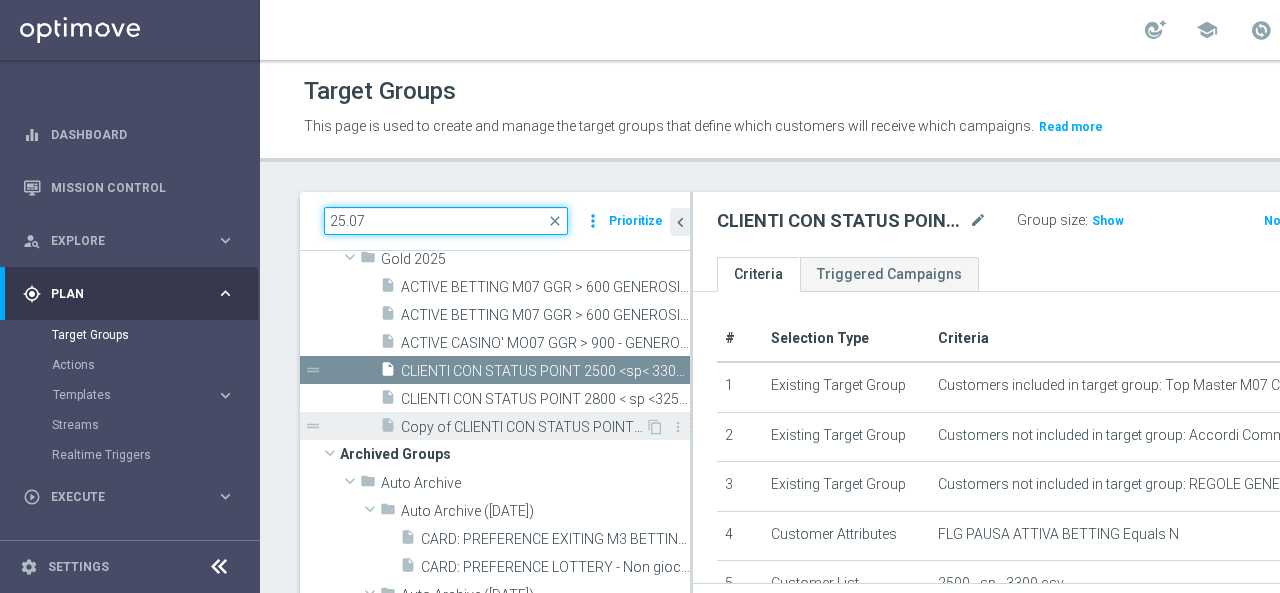 type on "25.07" 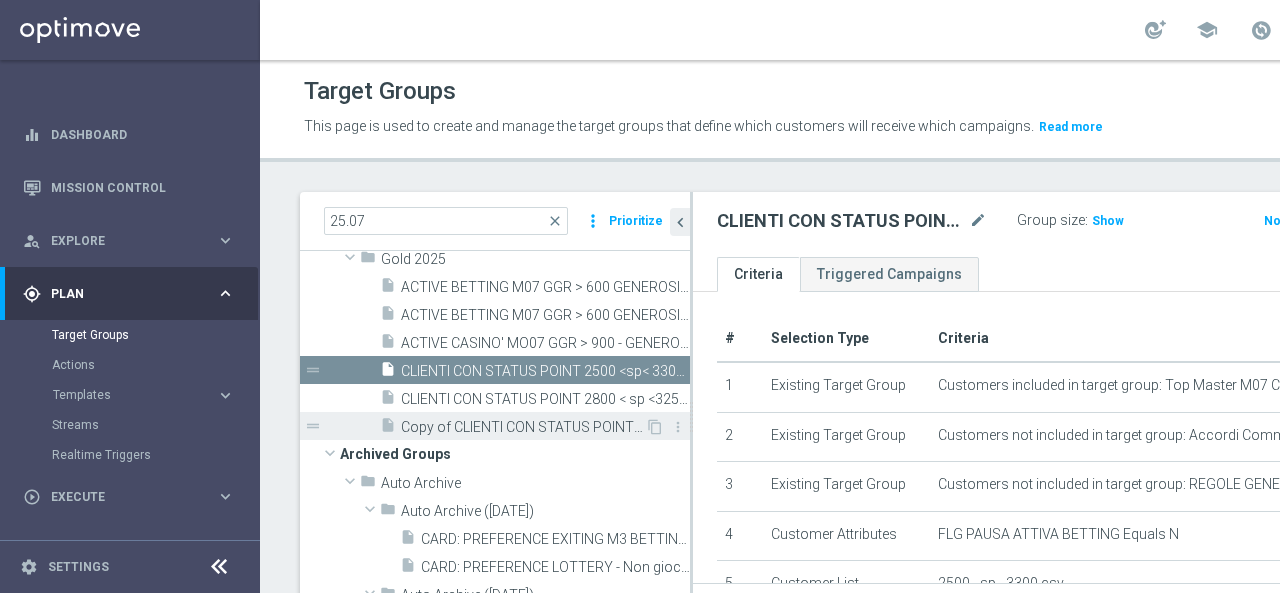 click on "Copy of CLIENTI CON STATUS POINT  2500 <sp< 3300 25.07" at bounding box center [523, 427] 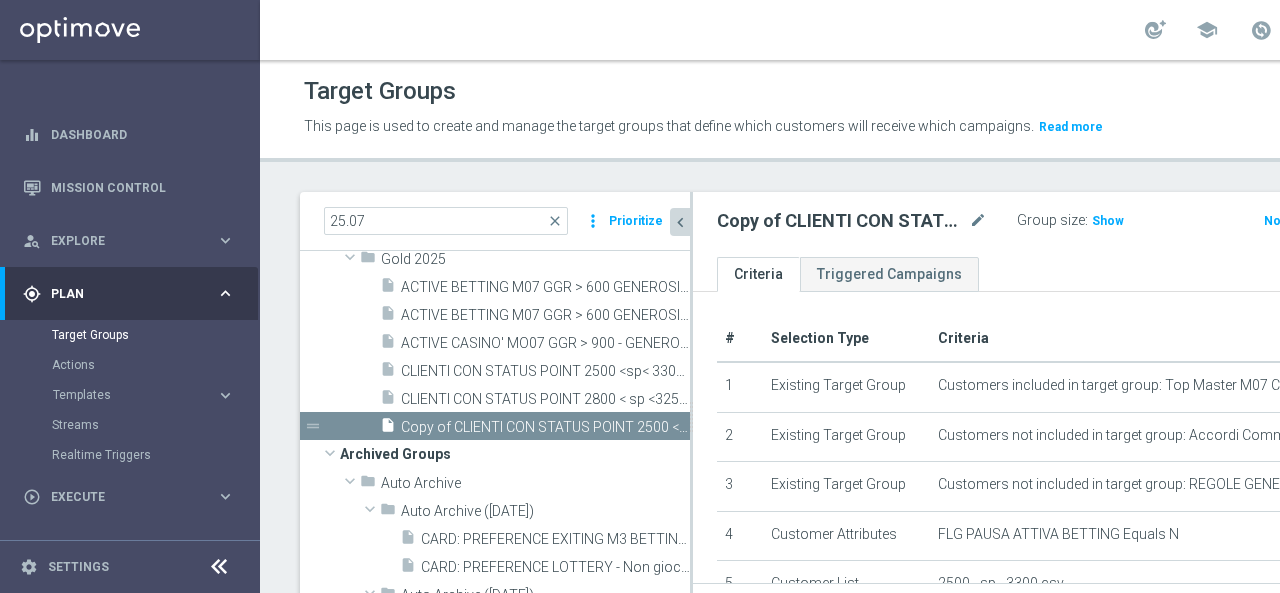 click on "chevron_left" 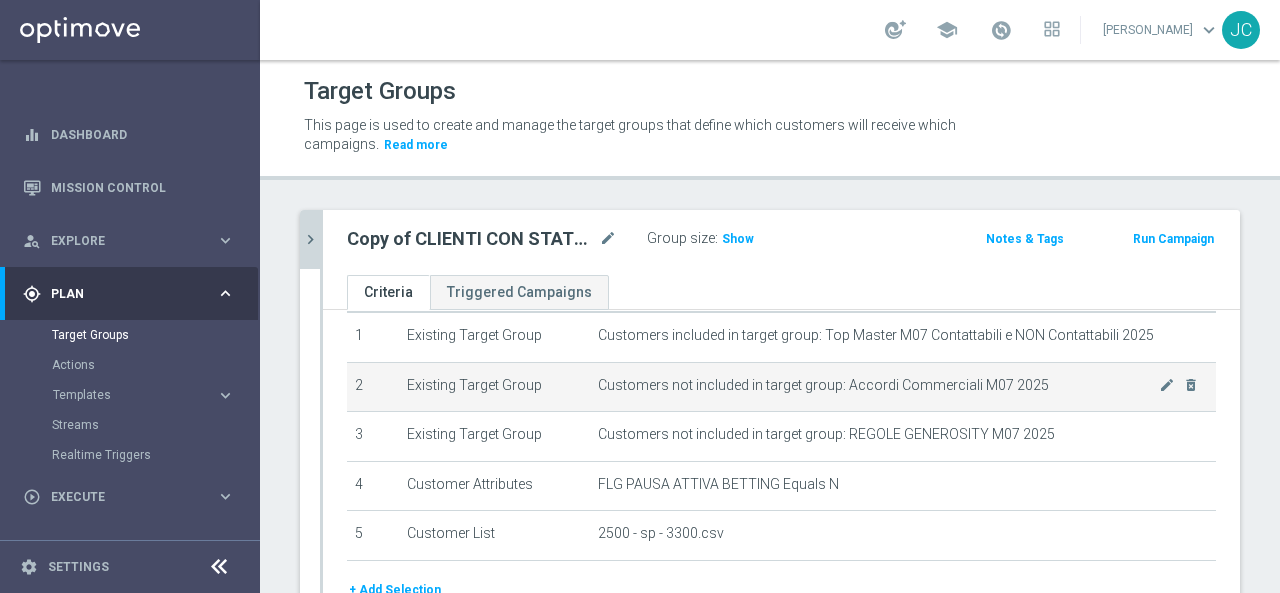 scroll, scrollTop: 168, scrollLeft: 0, axis: vertical 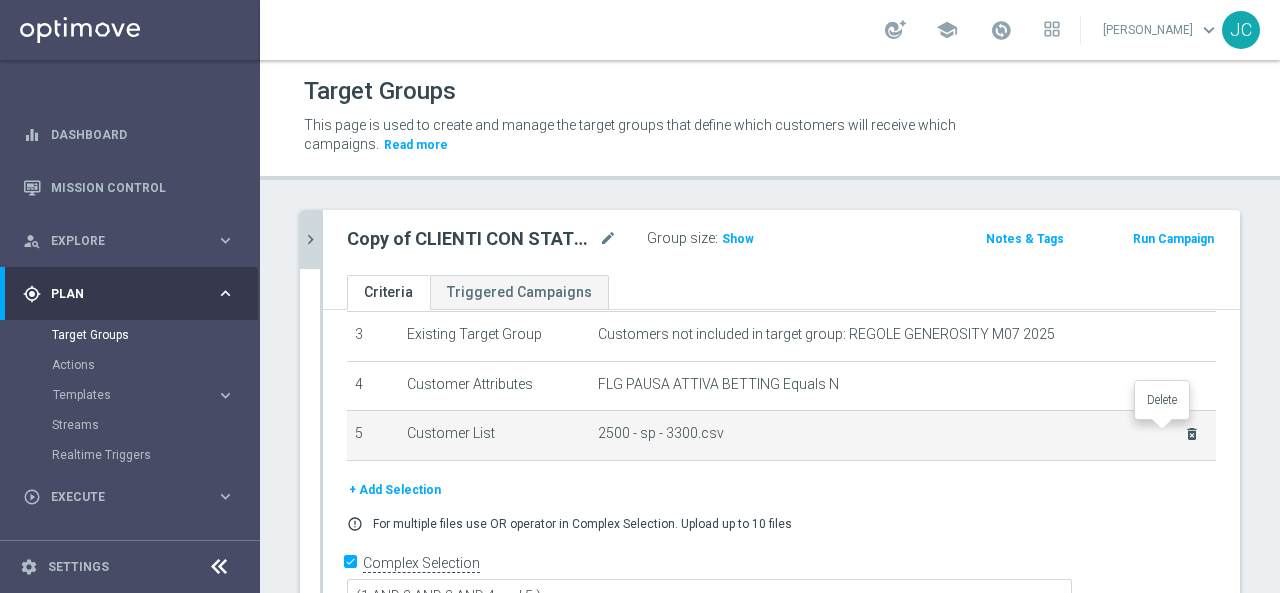 click on "delete_forever" 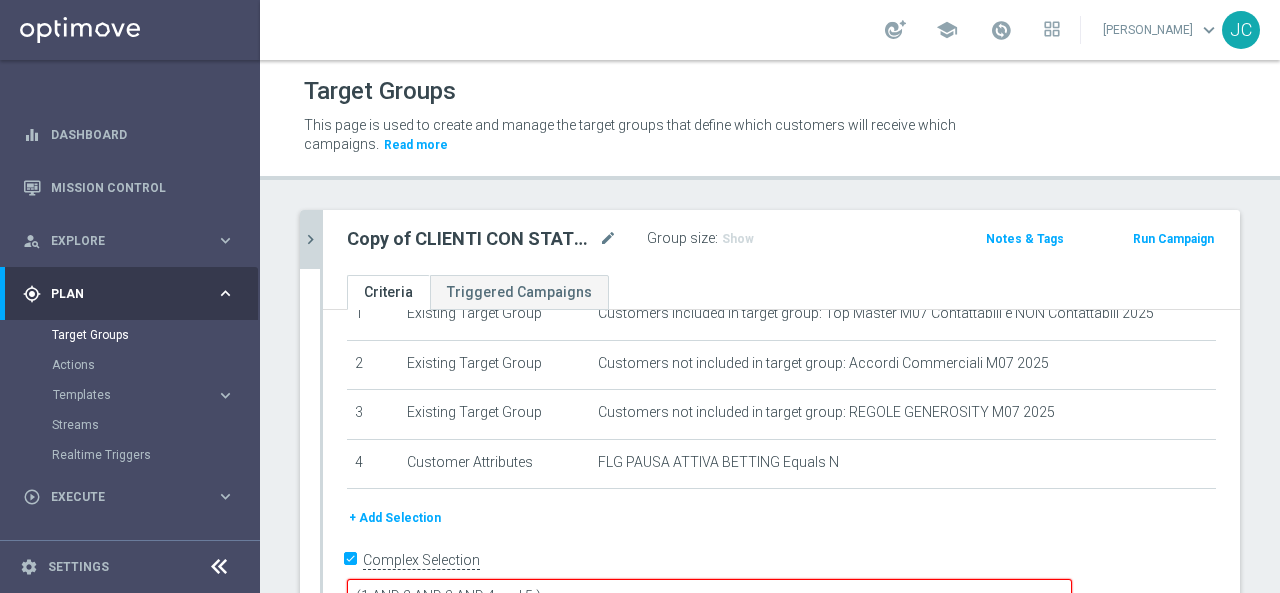 click on "+ Add Selection" 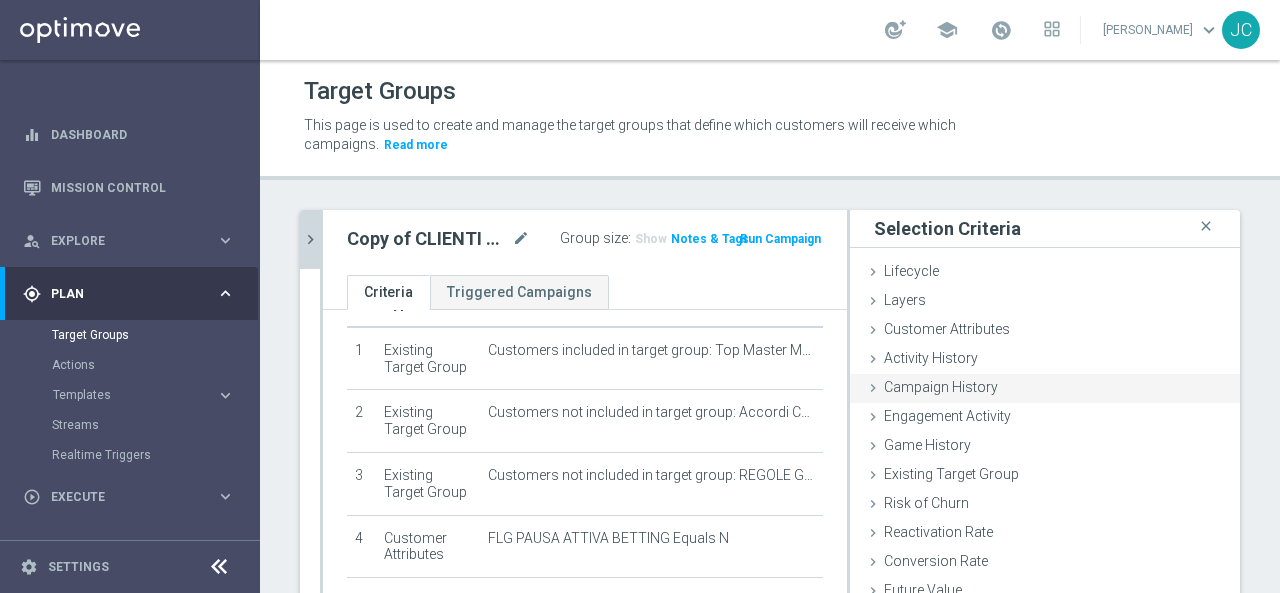 scroll, scrollTop: 86, scrollLeft: 0, axis: vertical 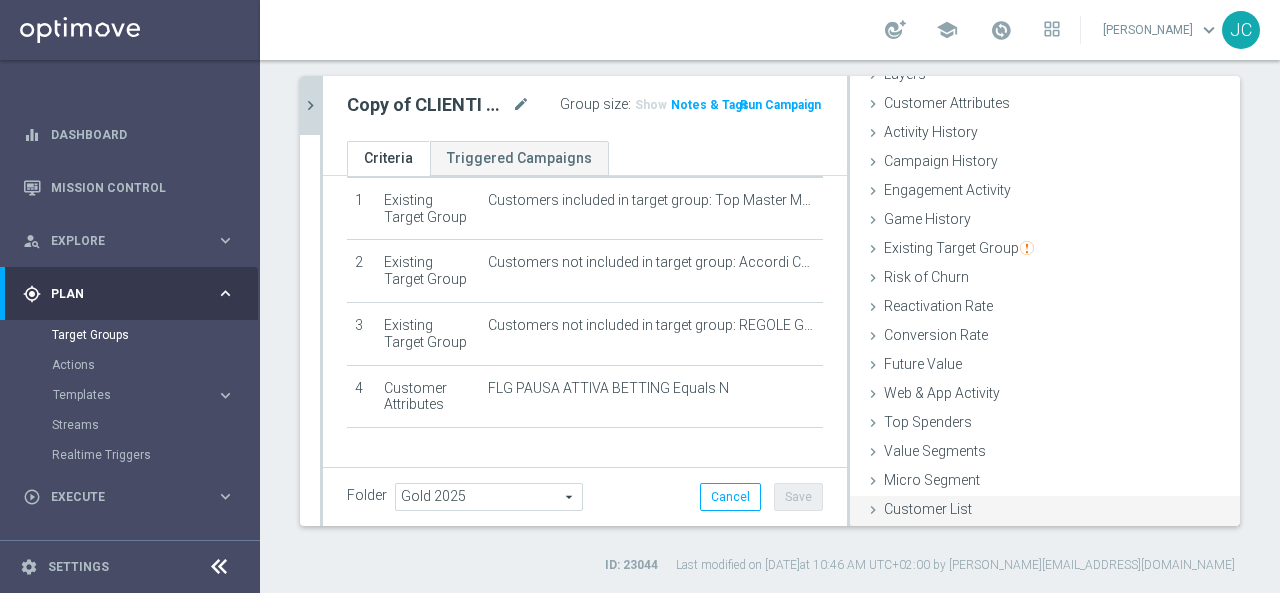 click on "Customer List" at bounding box center [928, 509] 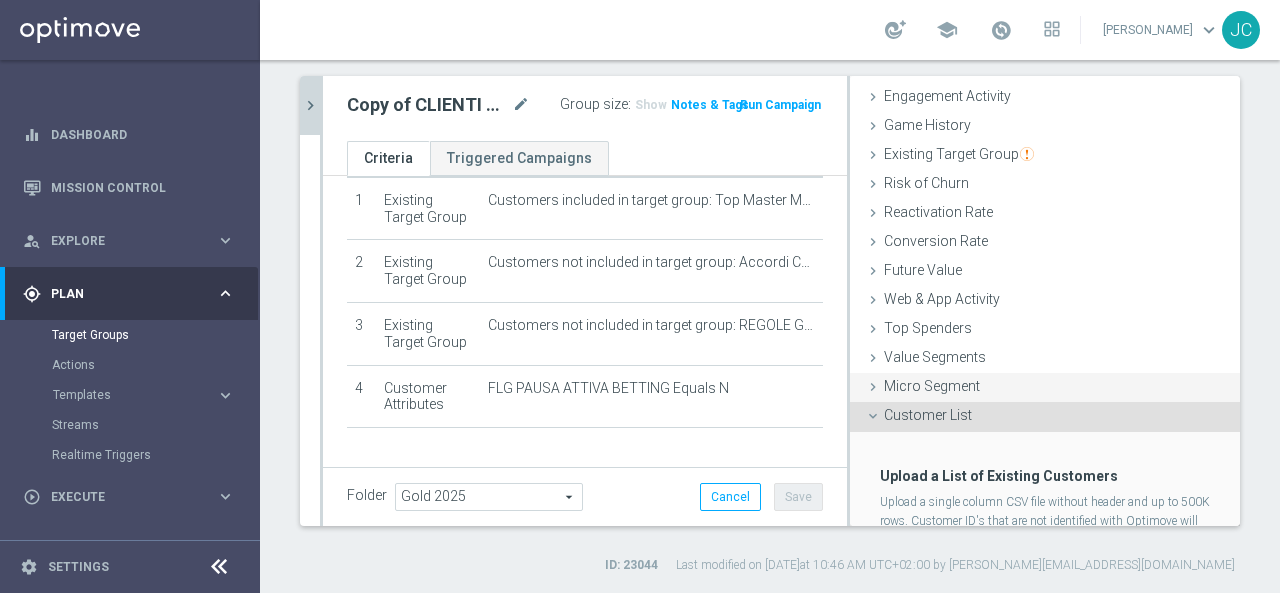 scroll, scrollTop: 274, scrollLeft: 0, axis: vertical 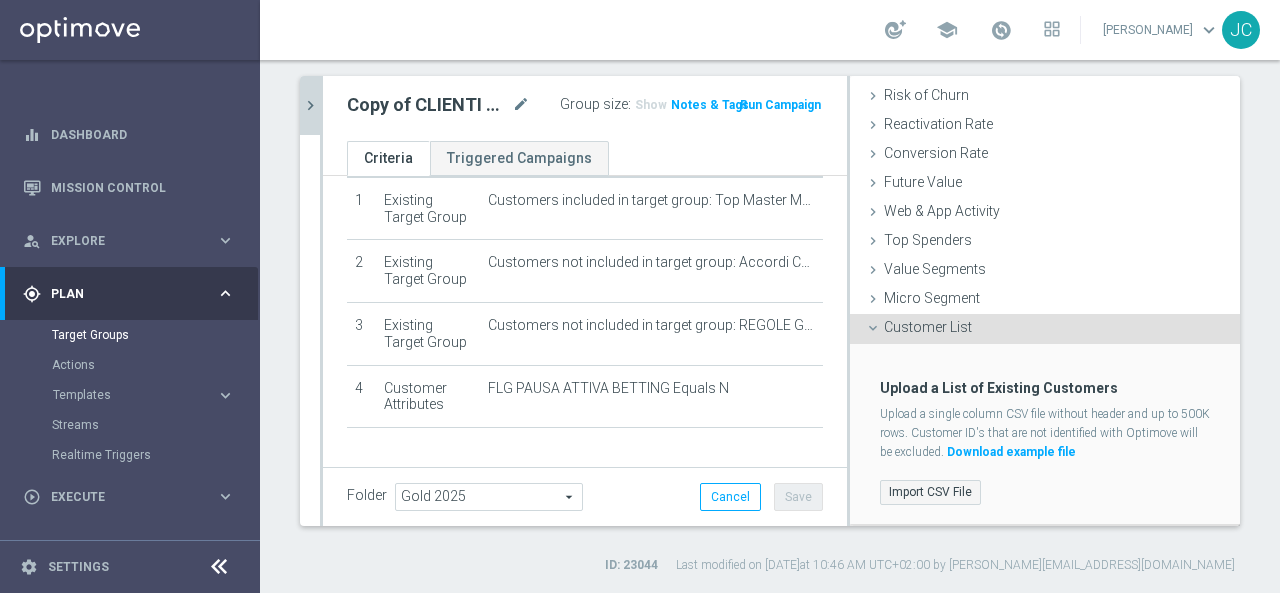 click on "Import CSV File" at bounding box center [930, 492] 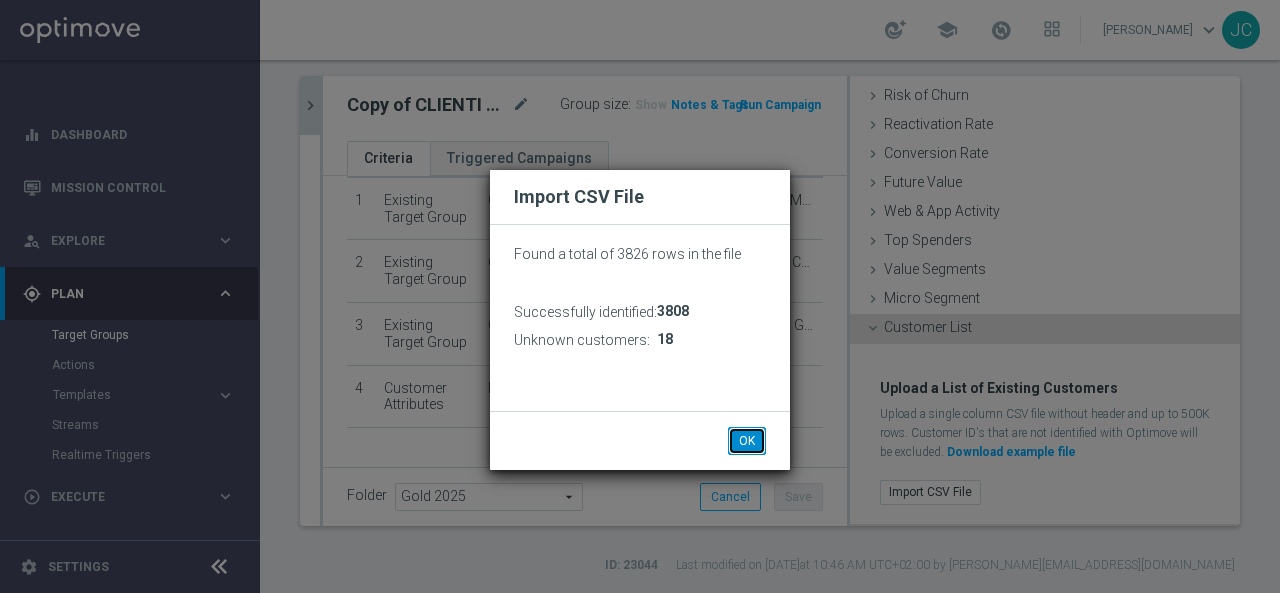 click on "OK" at bounding box center (747, 441) 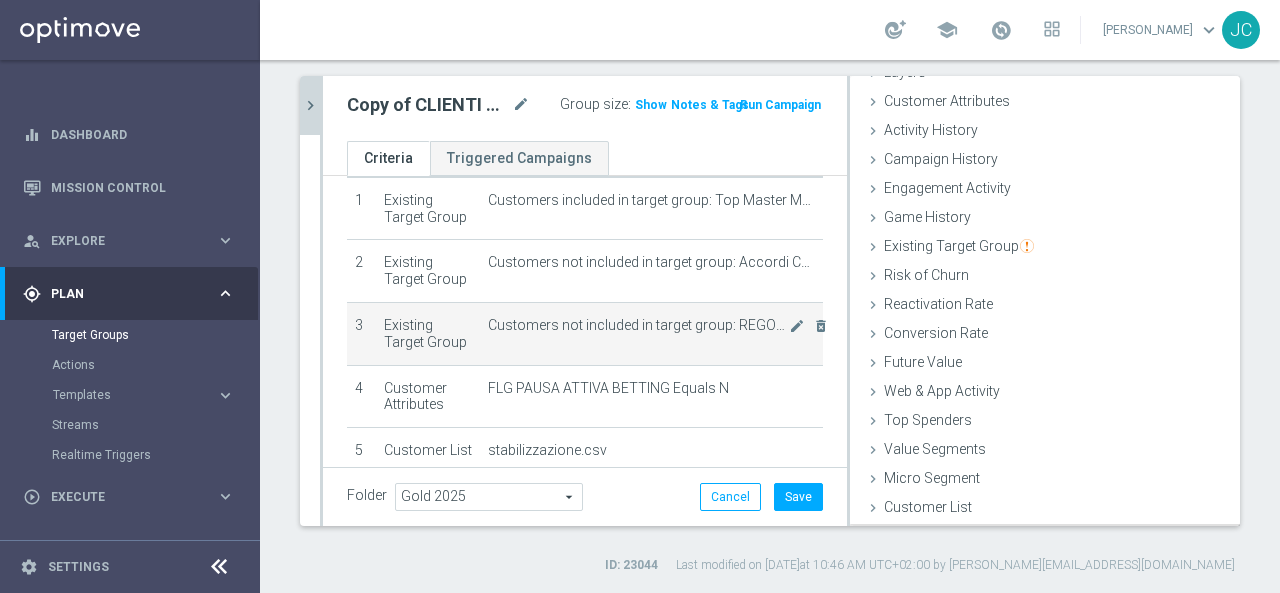 scroll, scrollTop: 92, scrollLeft: 0, axis: vertical 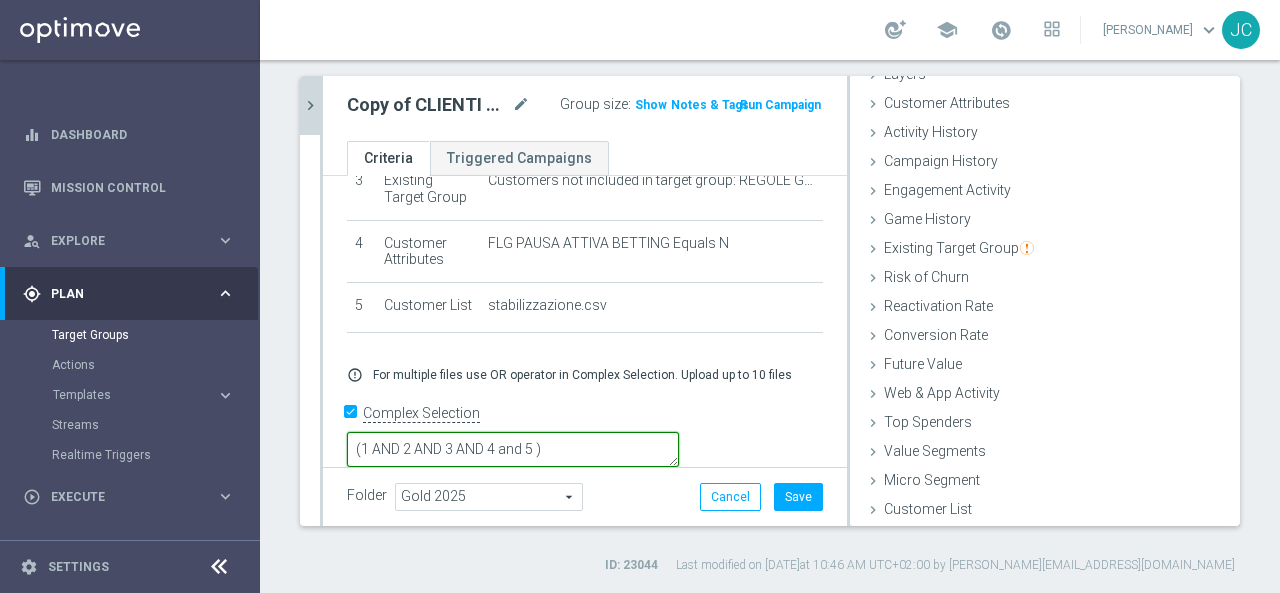click on "(1 AND 2 AND 3 AND 4 and 5 )" at bounding box center [513, 449] 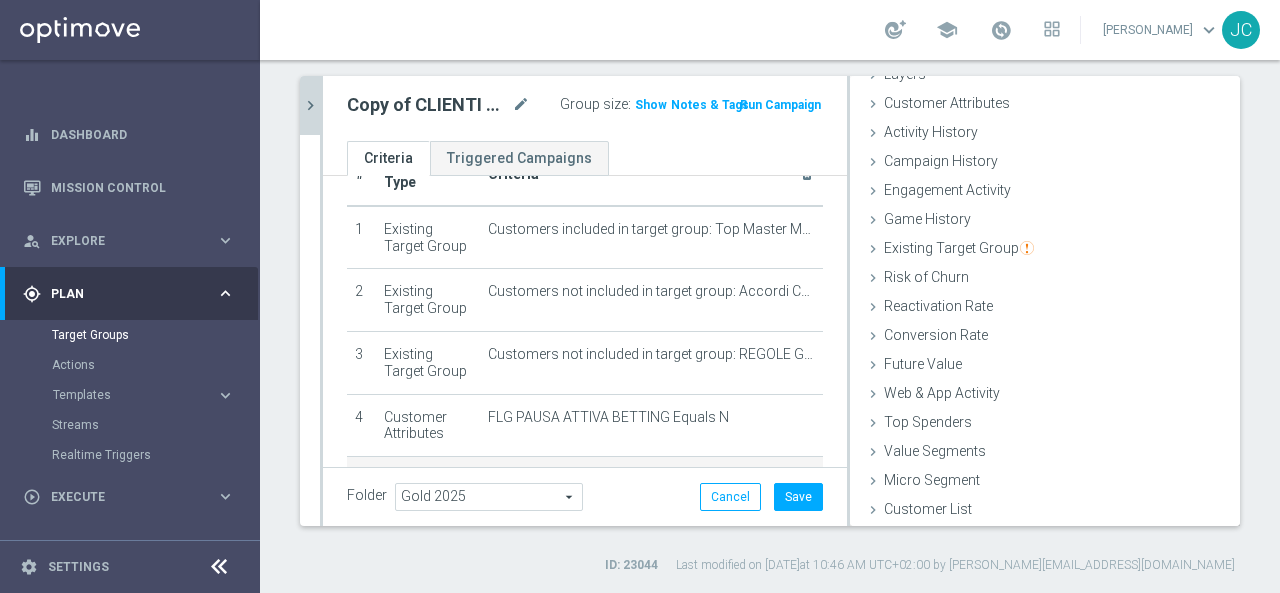 scroll, scrollTop: 0, scrollLeft: 0, axis: both 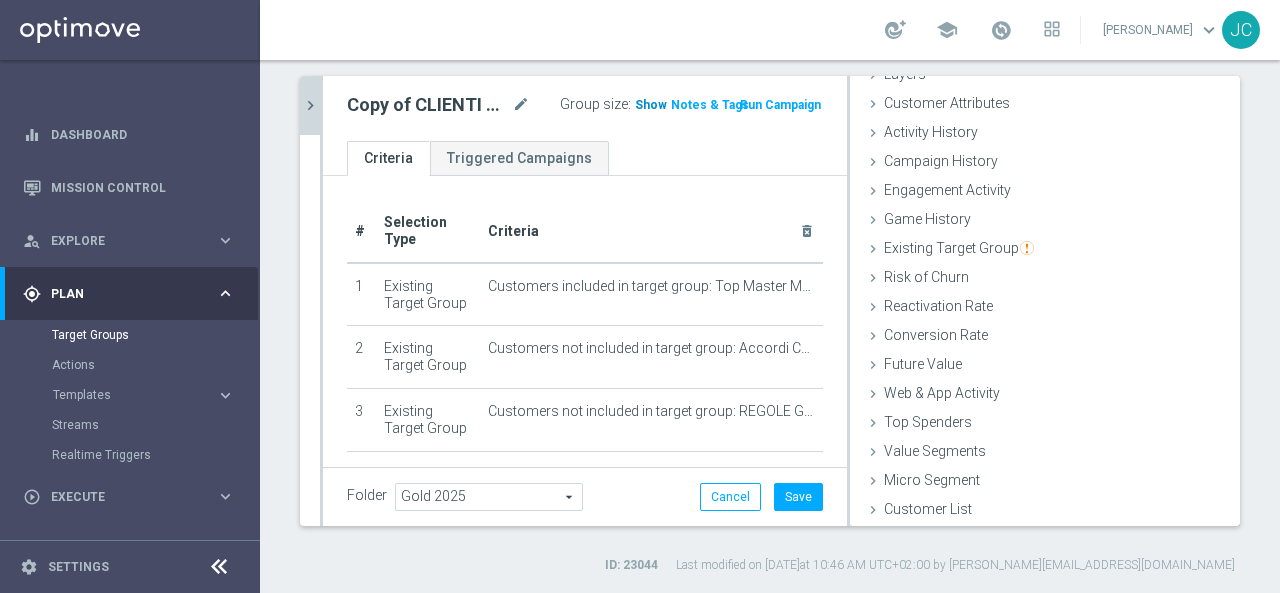 click on "Show" 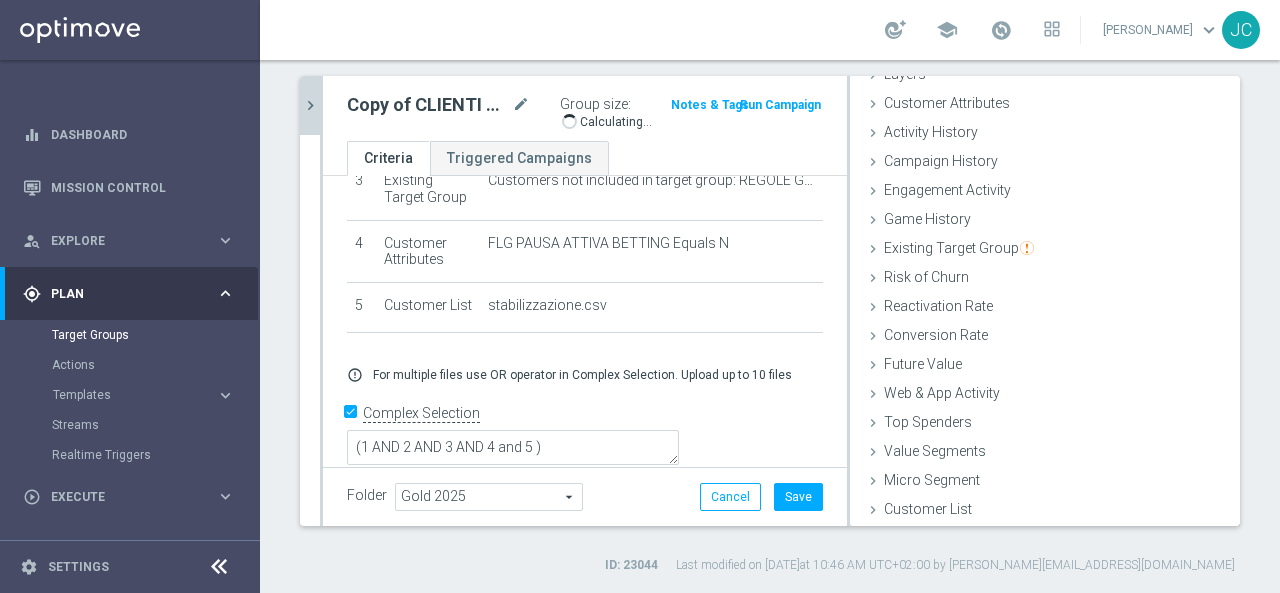 scroll, scrollTop: 31, scrollLeft: 0, axis: vertical 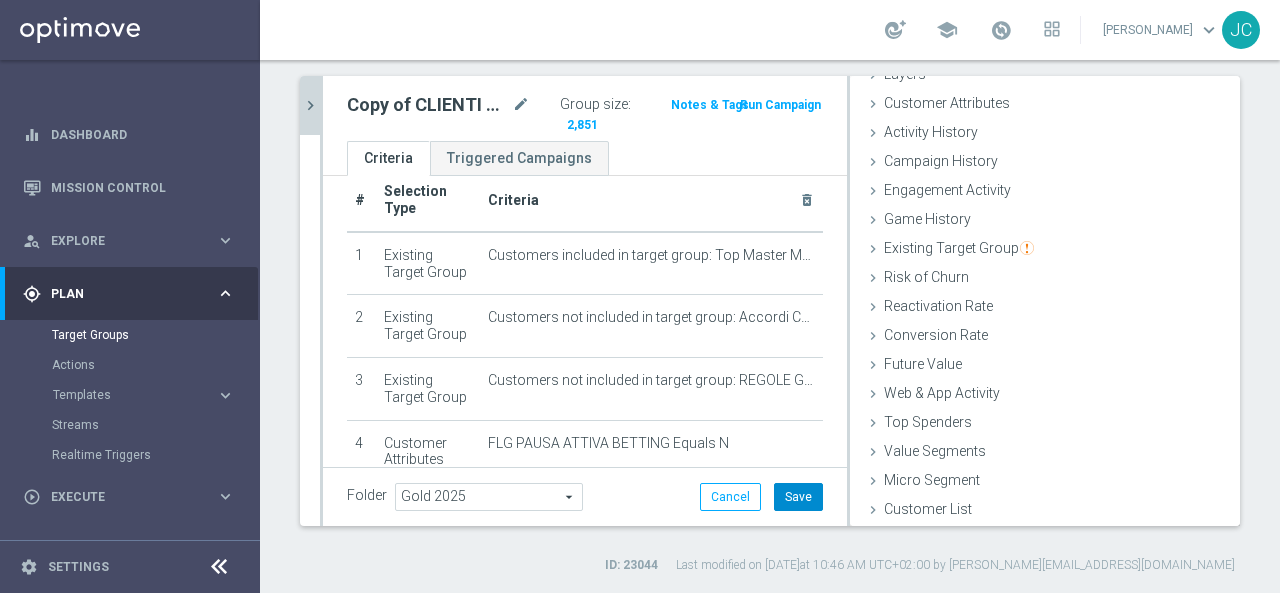 click on "Save" 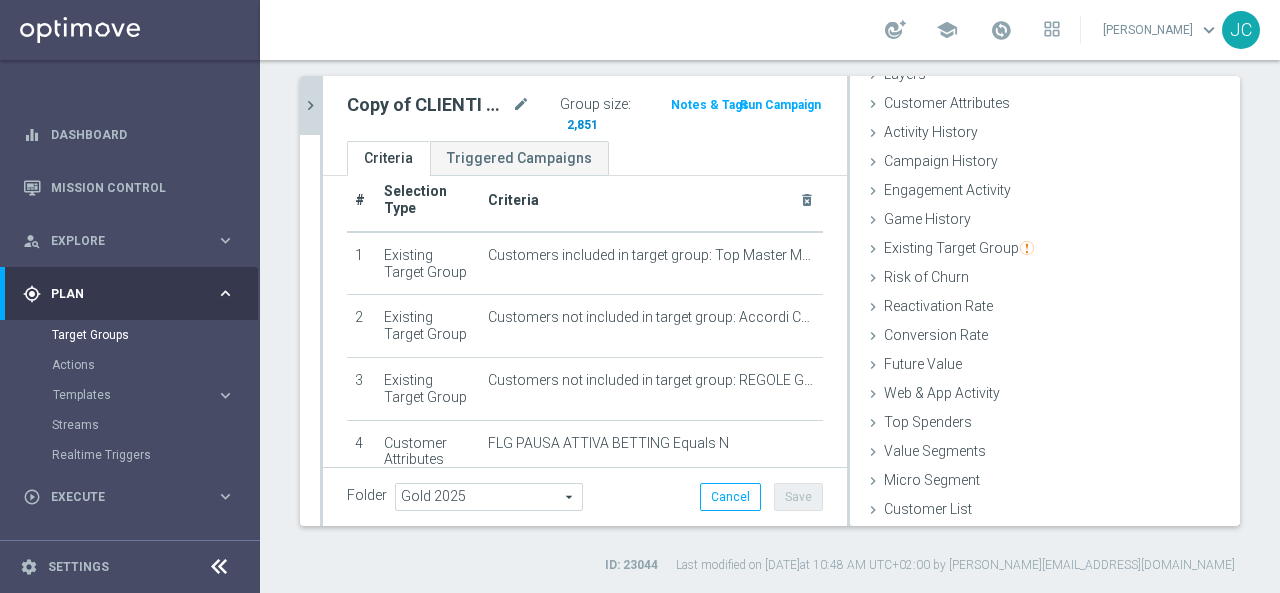 click on "2,851" 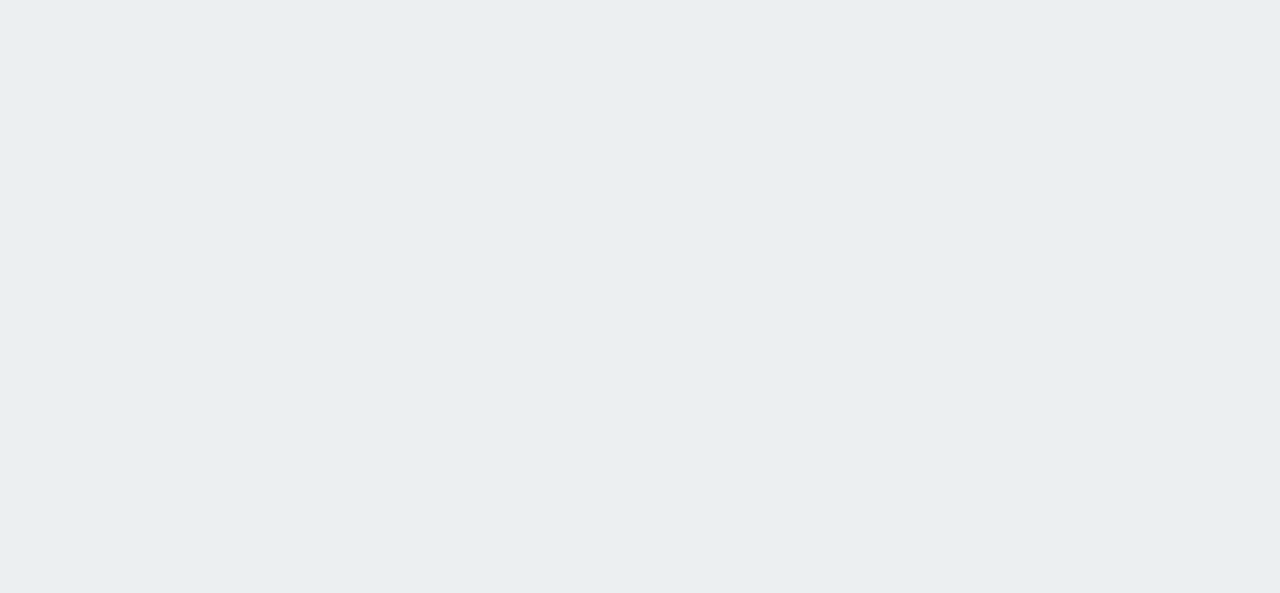 scroll, scrollTop: 0, scrollLeft: 0, axis: both 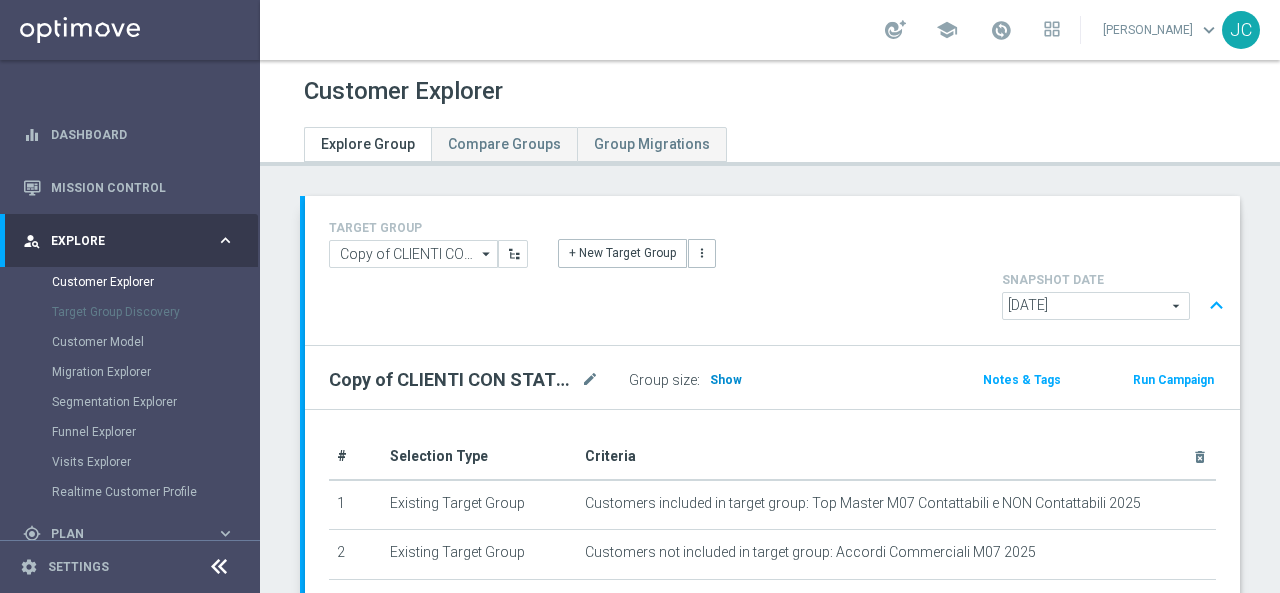 click on "Show" 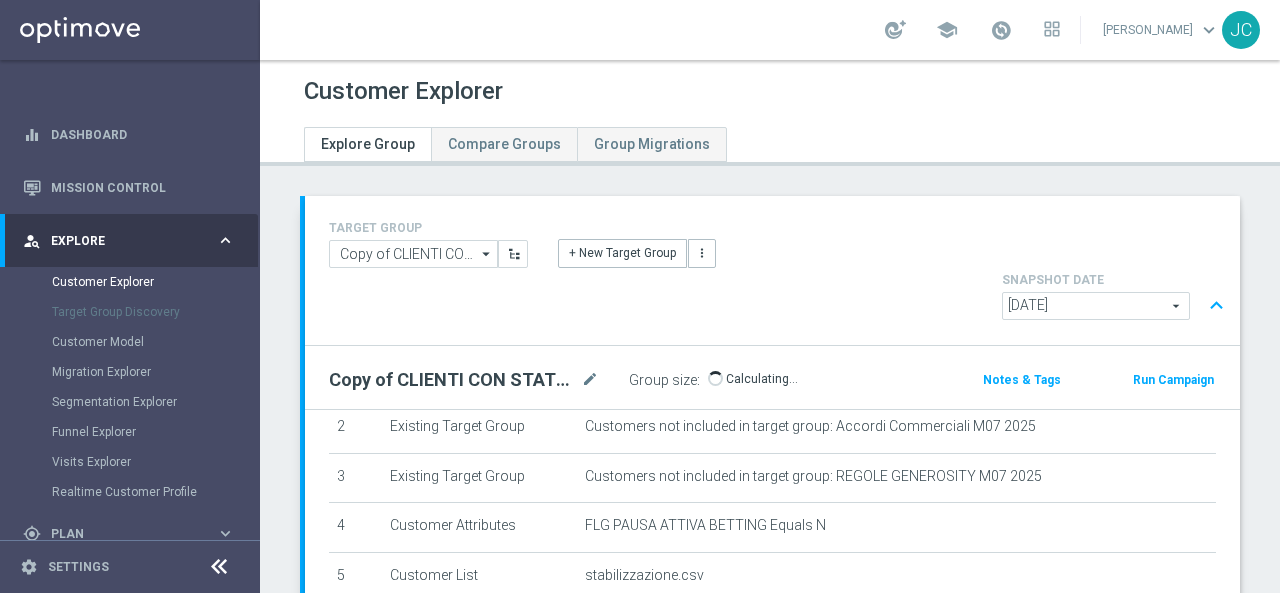 scroll, scrollTop: 129, scrollLeft: 0, axis: vertical 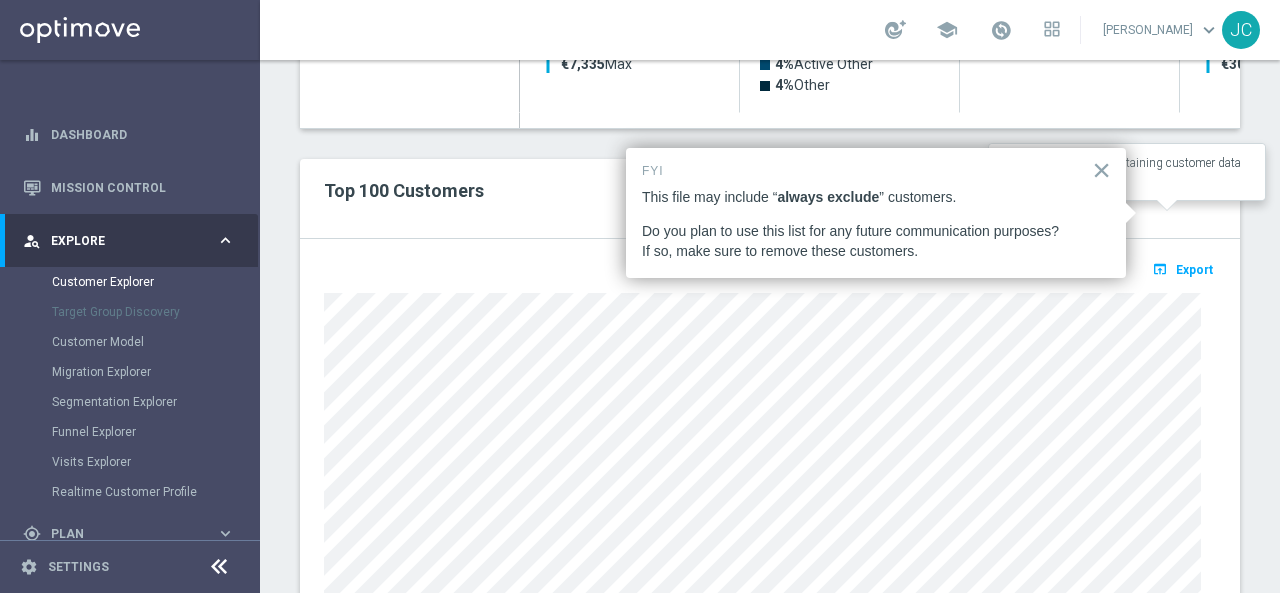 click on "open_in_browser
Export" 